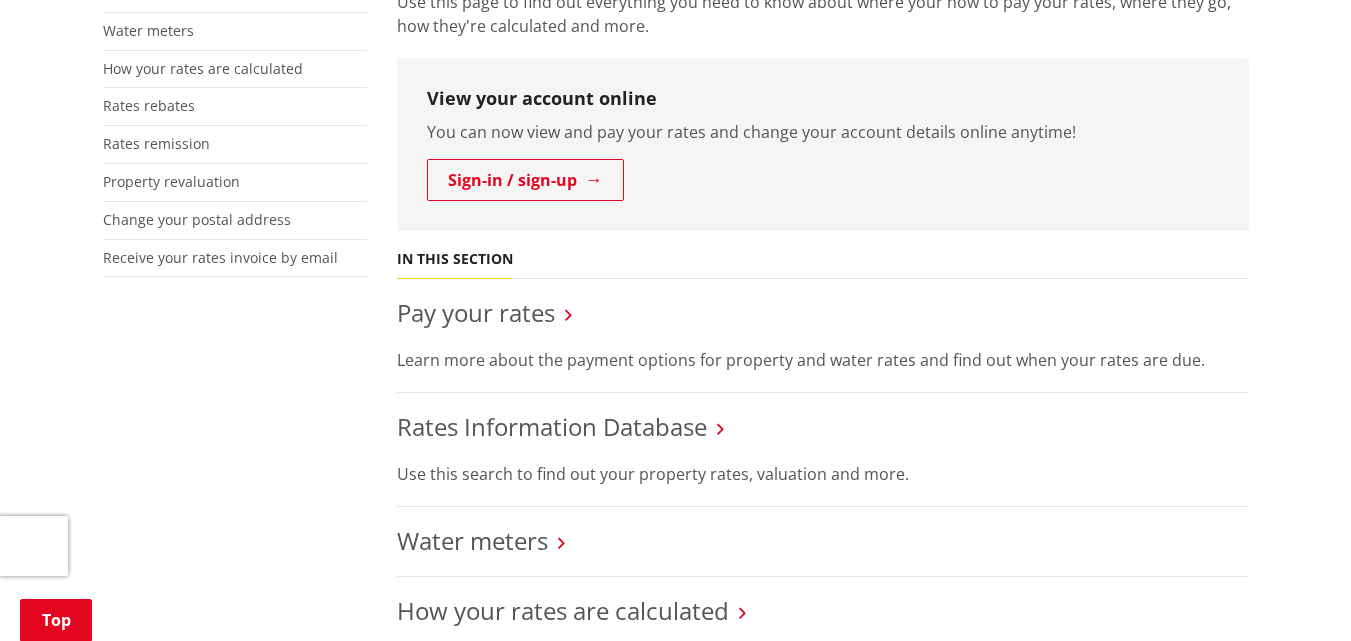 scroll, scrollTop: 513, scrollLeft: 0, axis: vertical 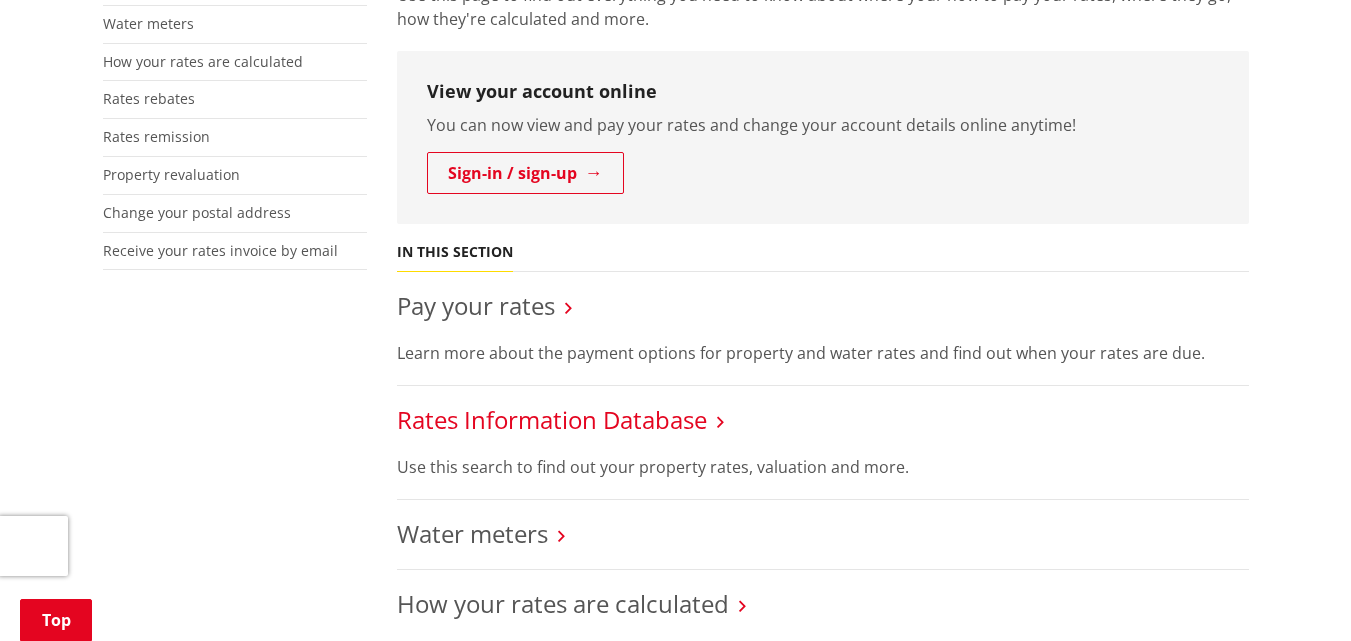 click on "Rates Information Database" at bounding box center (552, 419) 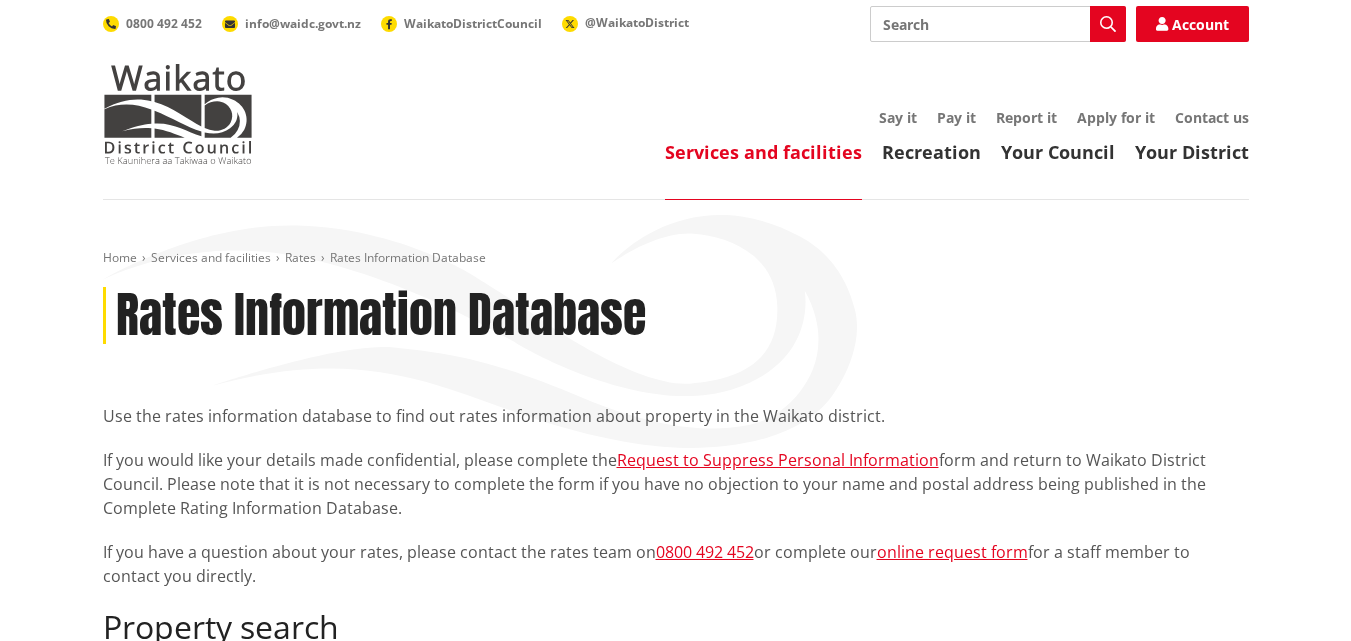 scroll, scrollTop: 0, scrollLeft: 0, axis: both 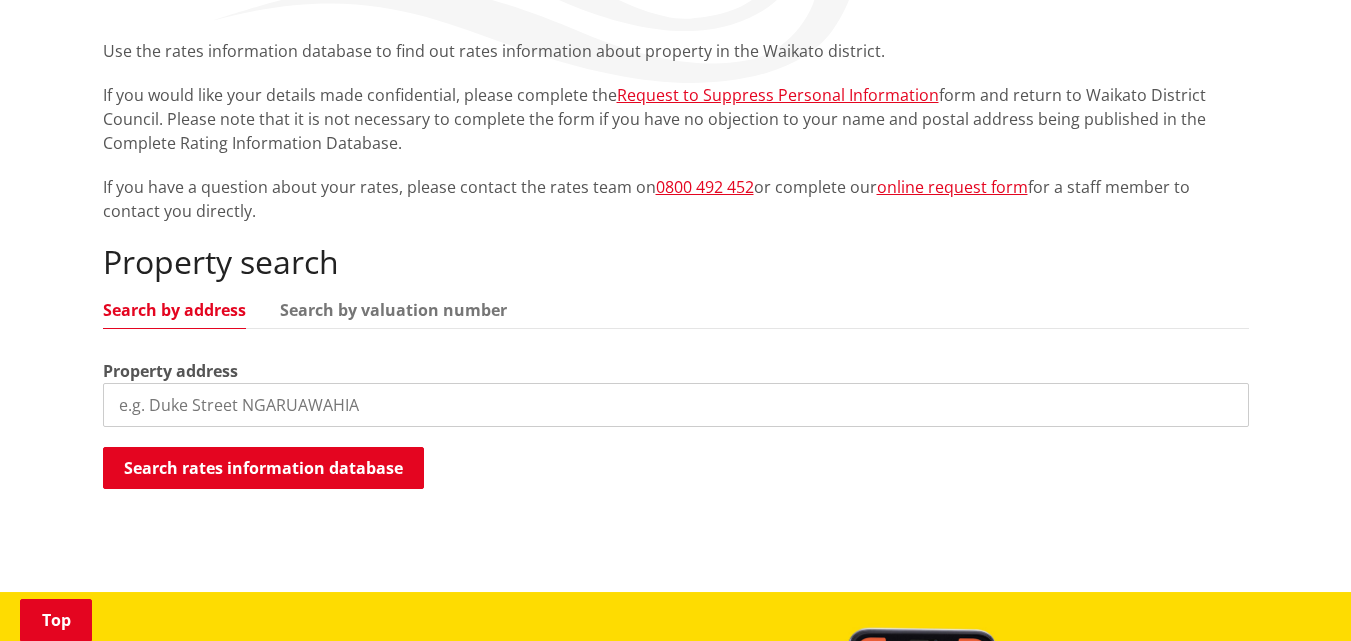 click at bounding box center (676, 405) 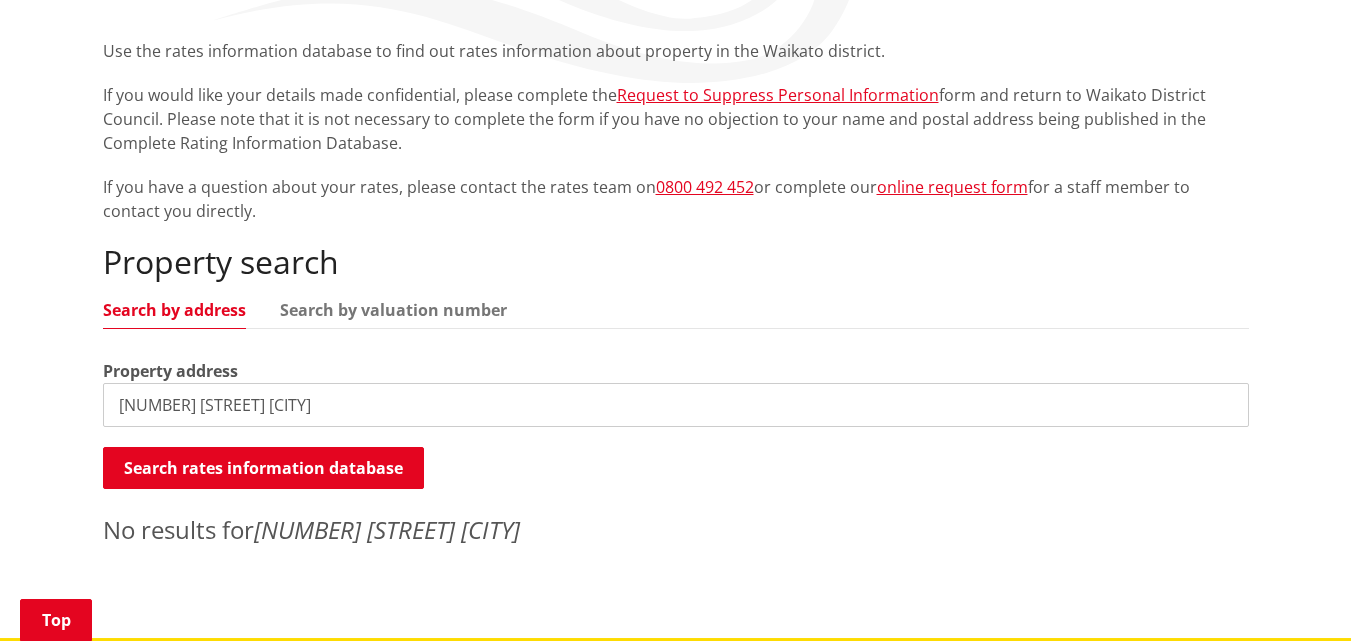 click on "[NUMBER] [STREET] [CITY]" at bounding box center (676, 405) 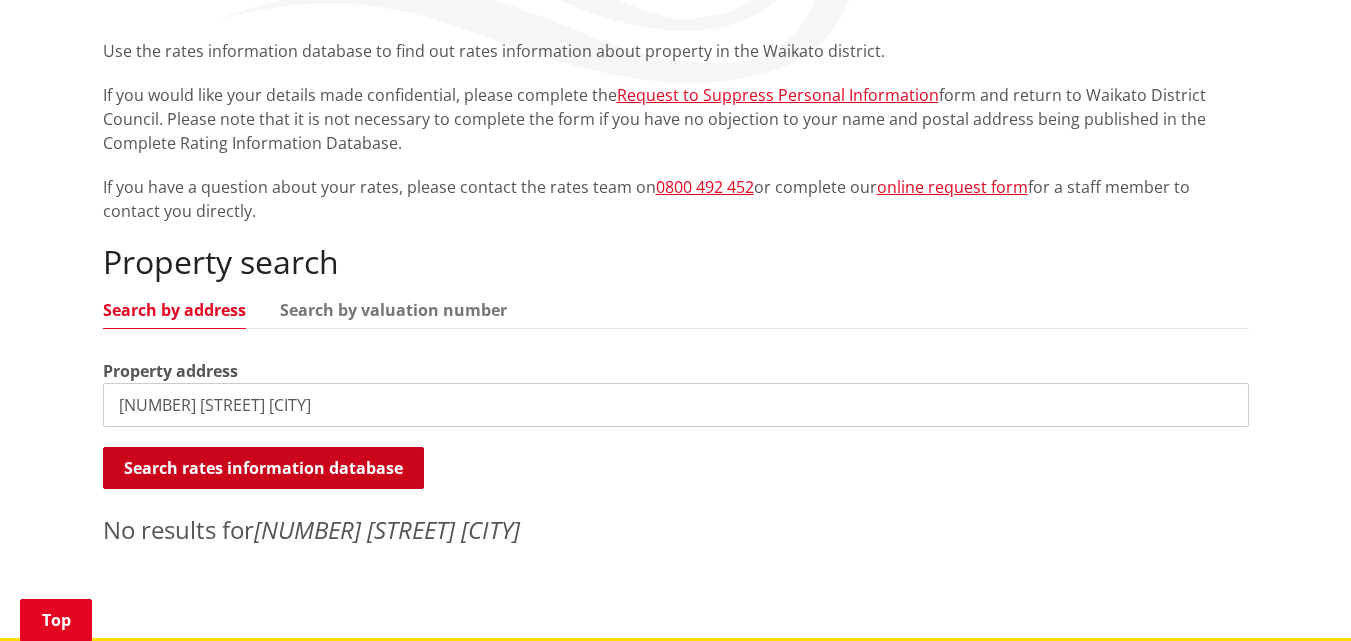 click on "Search rates information database" at bounding box center [263, 468] 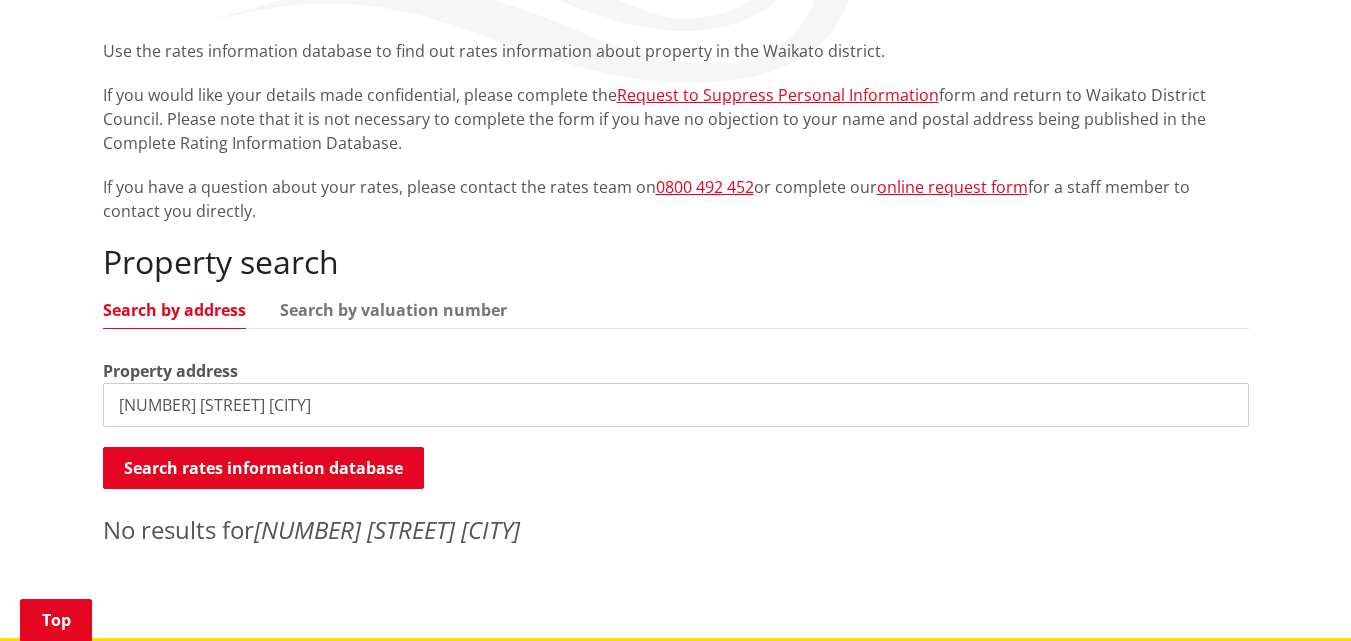 click on "[NUMBER] [STREET] [CITY]" at bounding box center [676, 405] 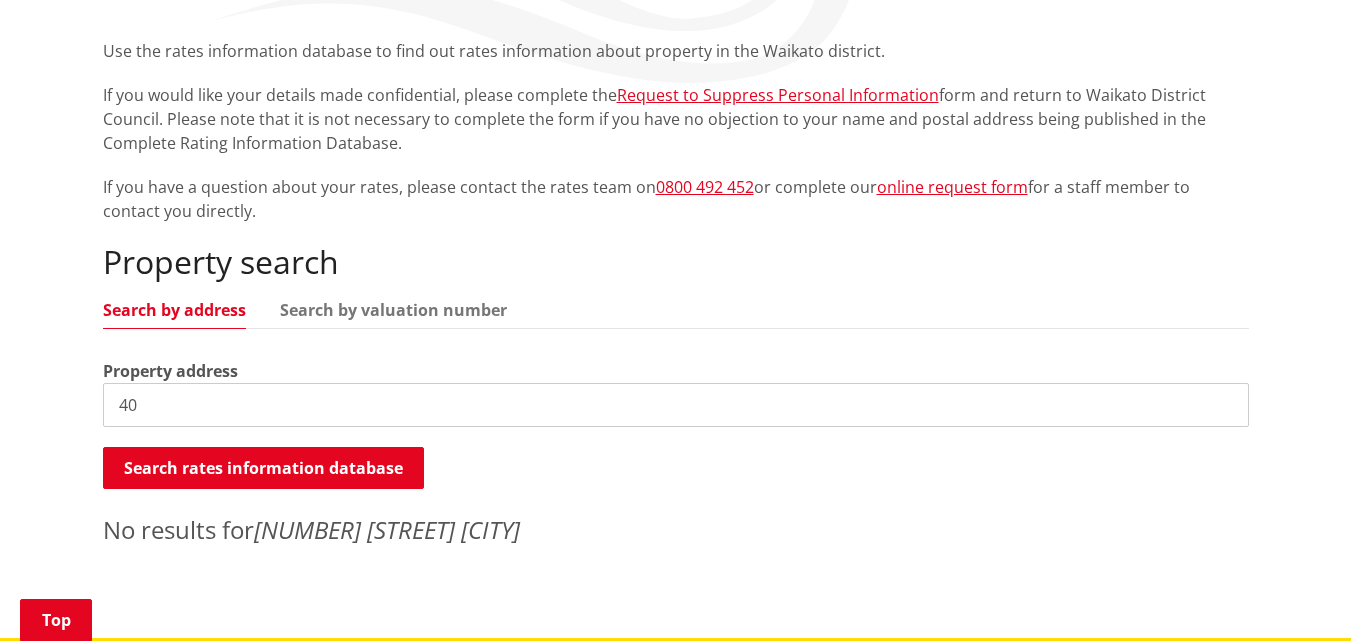 type on "4" 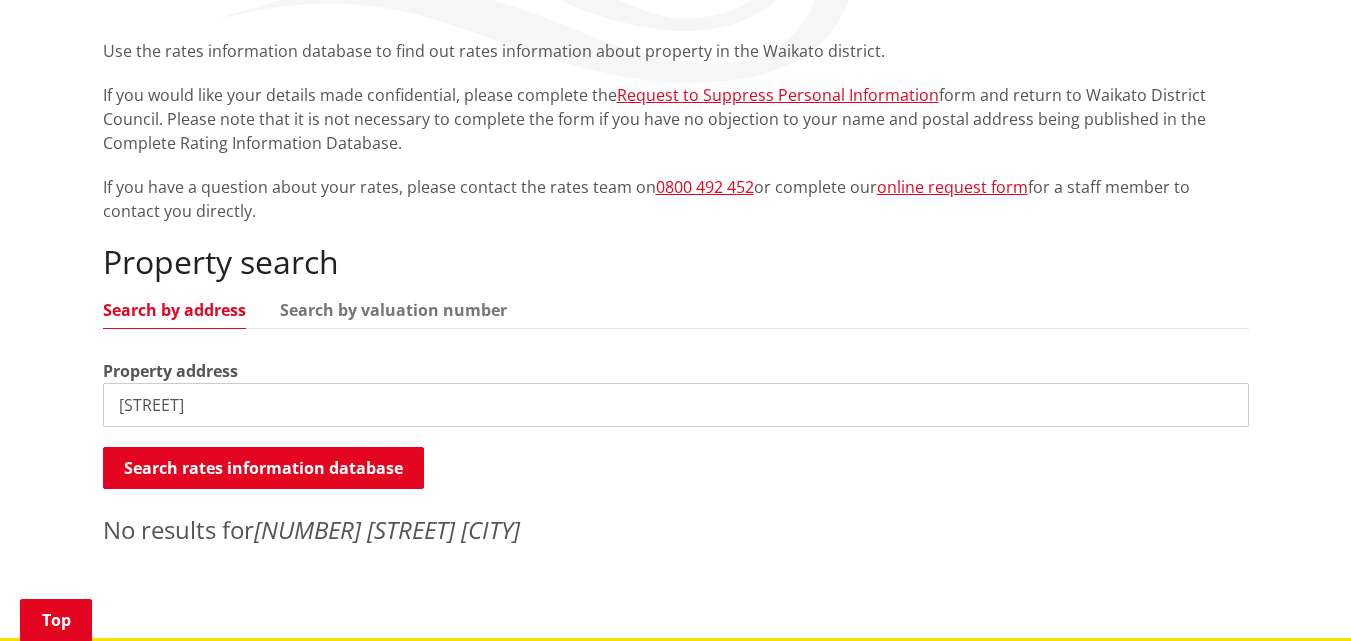 type on "B" 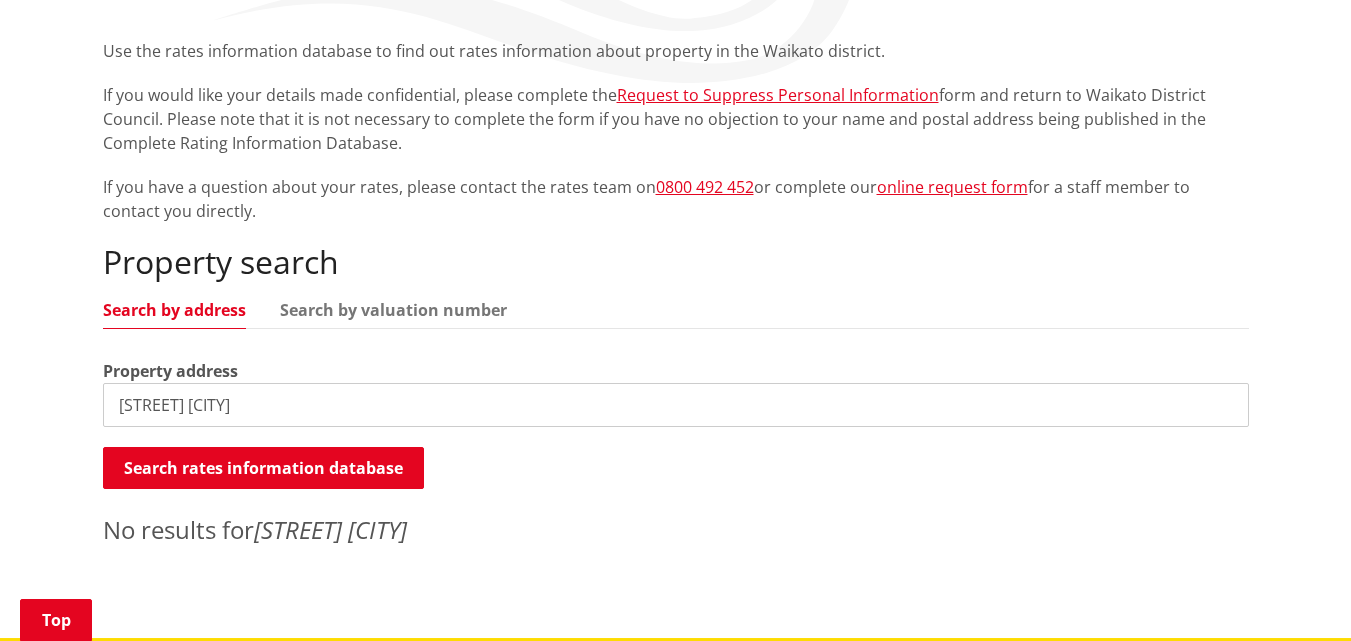 click on "[STREET] [CITY]" at bounding box center (676, 405) 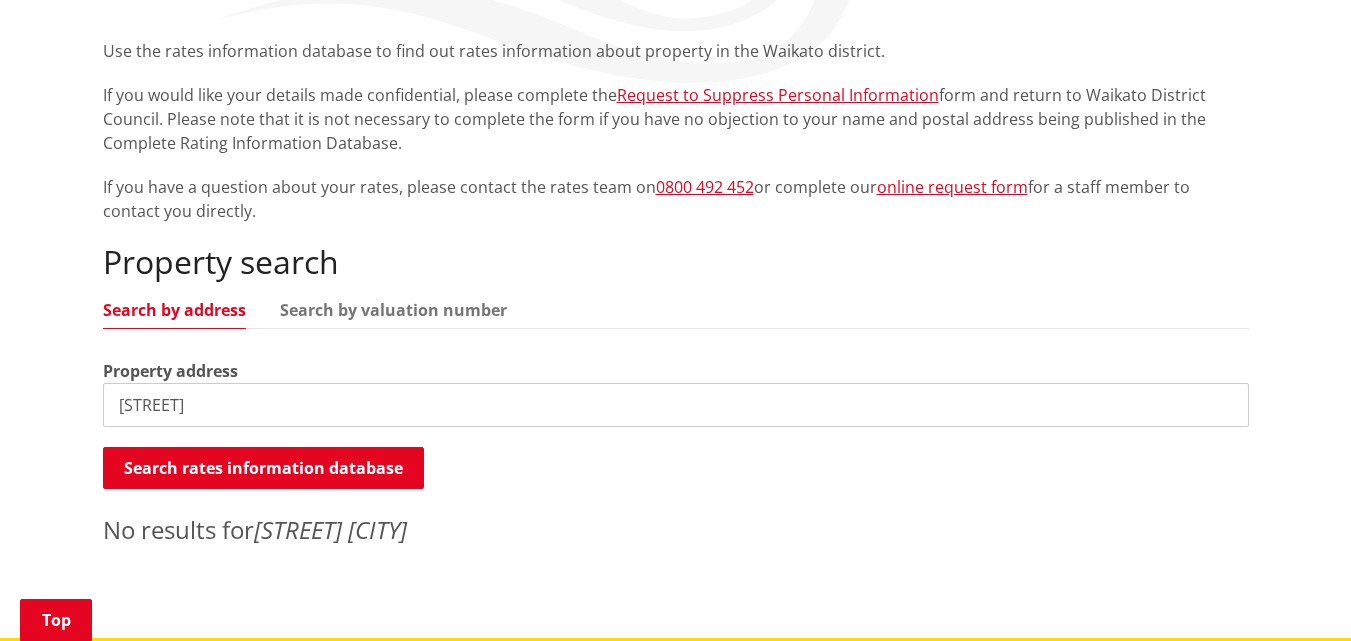 type on "B" 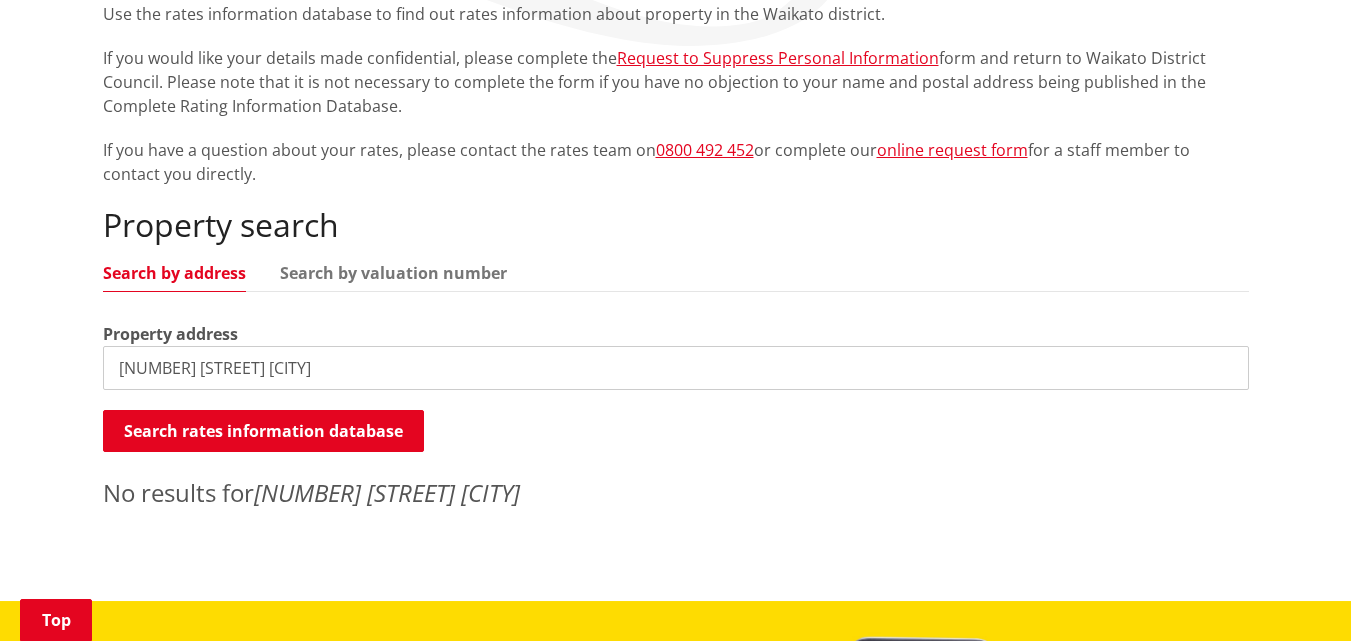scroll, scrollTop: 412, scrollLeft: 0, axis: vertical 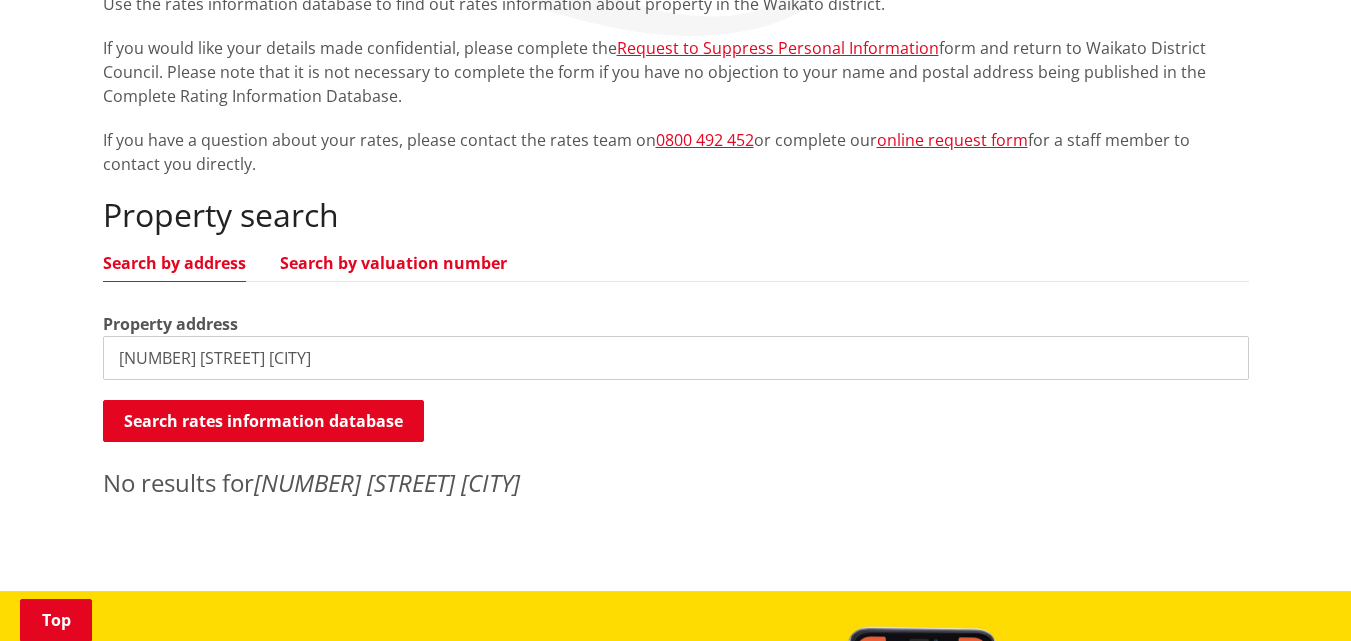 click on "Search by valuation number" at bounding box center [393, 263] 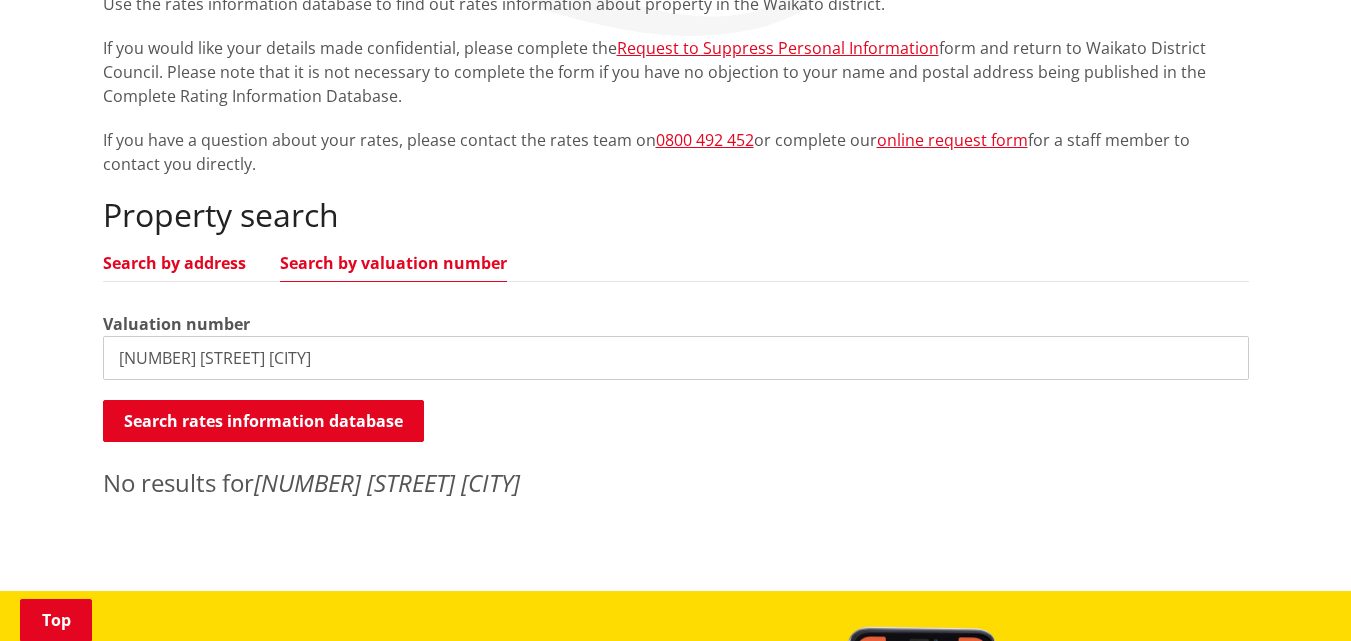 click on "Search by address" at bounding box center (174, 263) 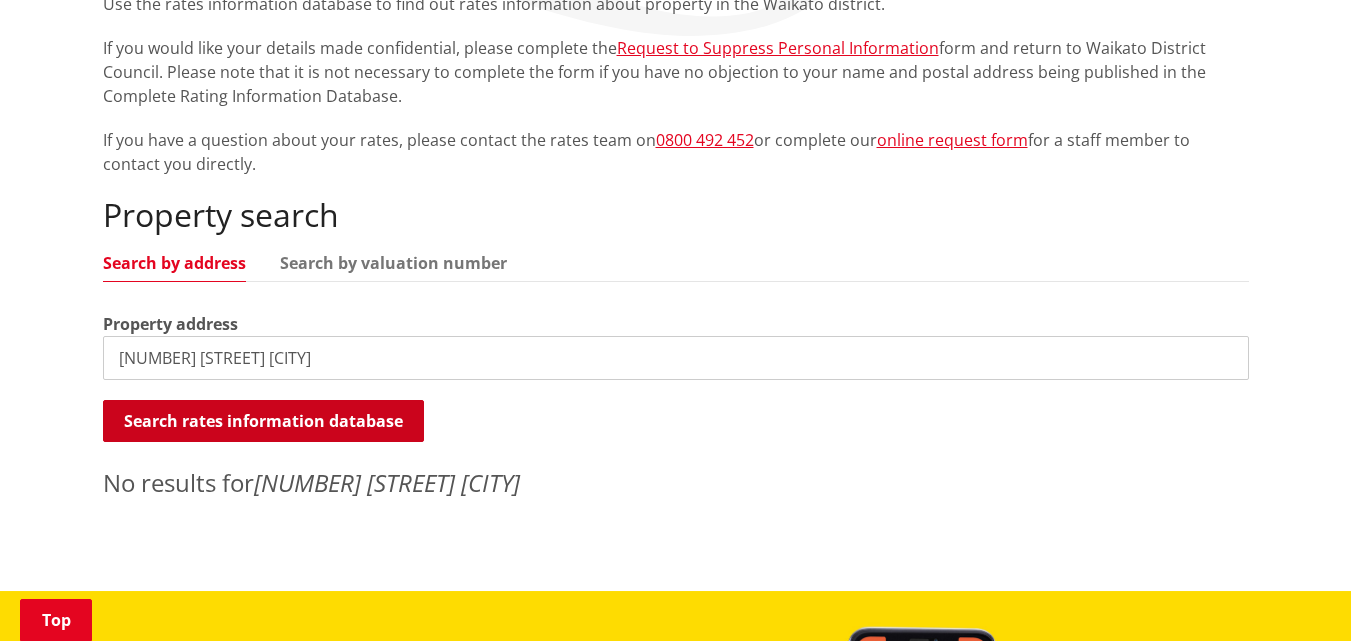 click on "Search rates information database" at bounding box center (263, 421) 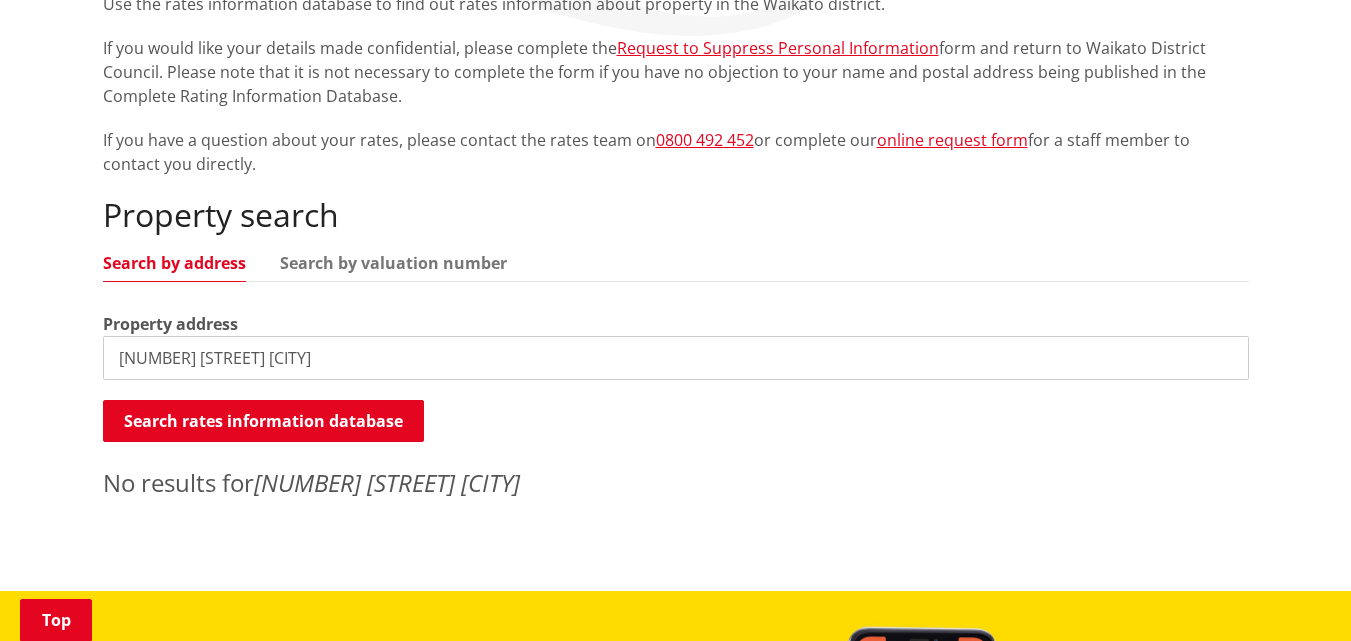 click on "[NUMBER] [STREET] [CITY]" at bounding box center [676, 358] 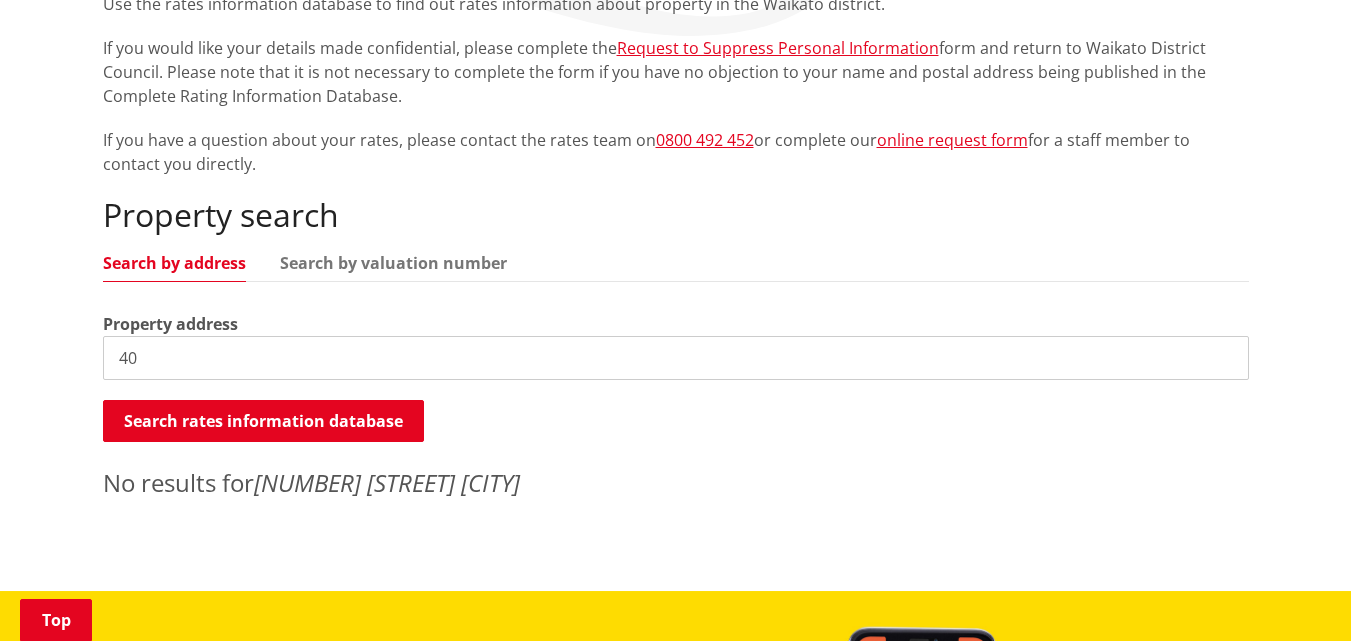 type on "4" 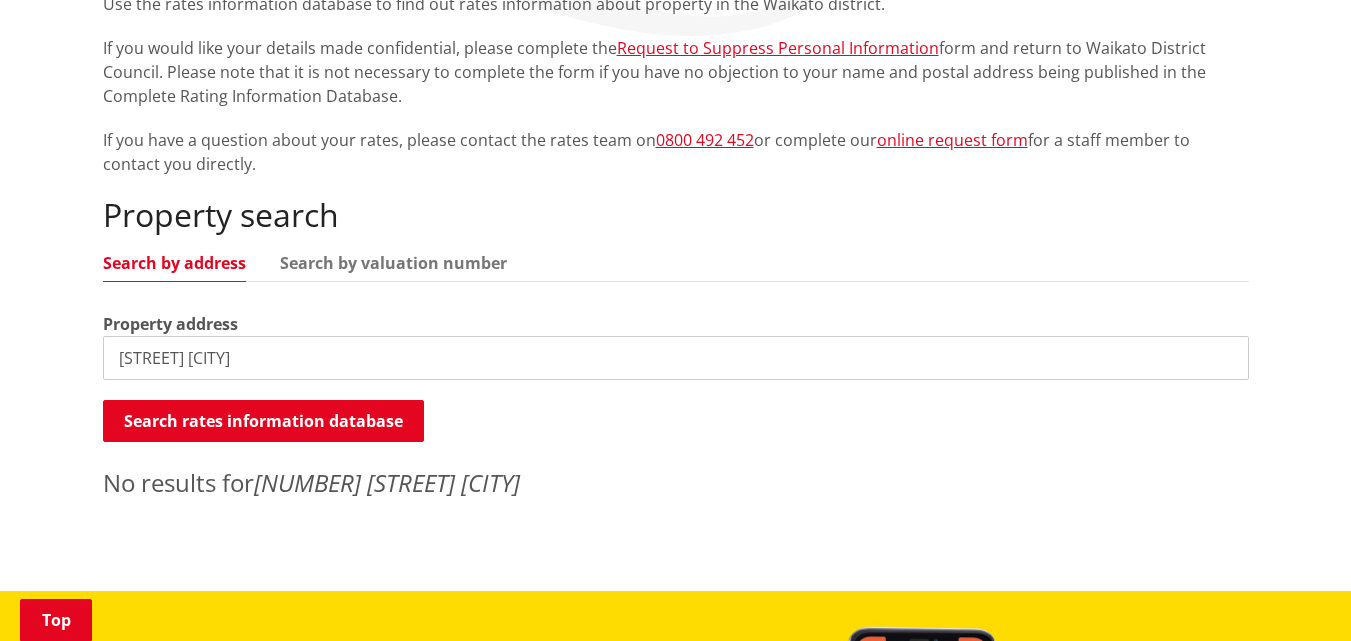 type on "[STREET] [CITY]" 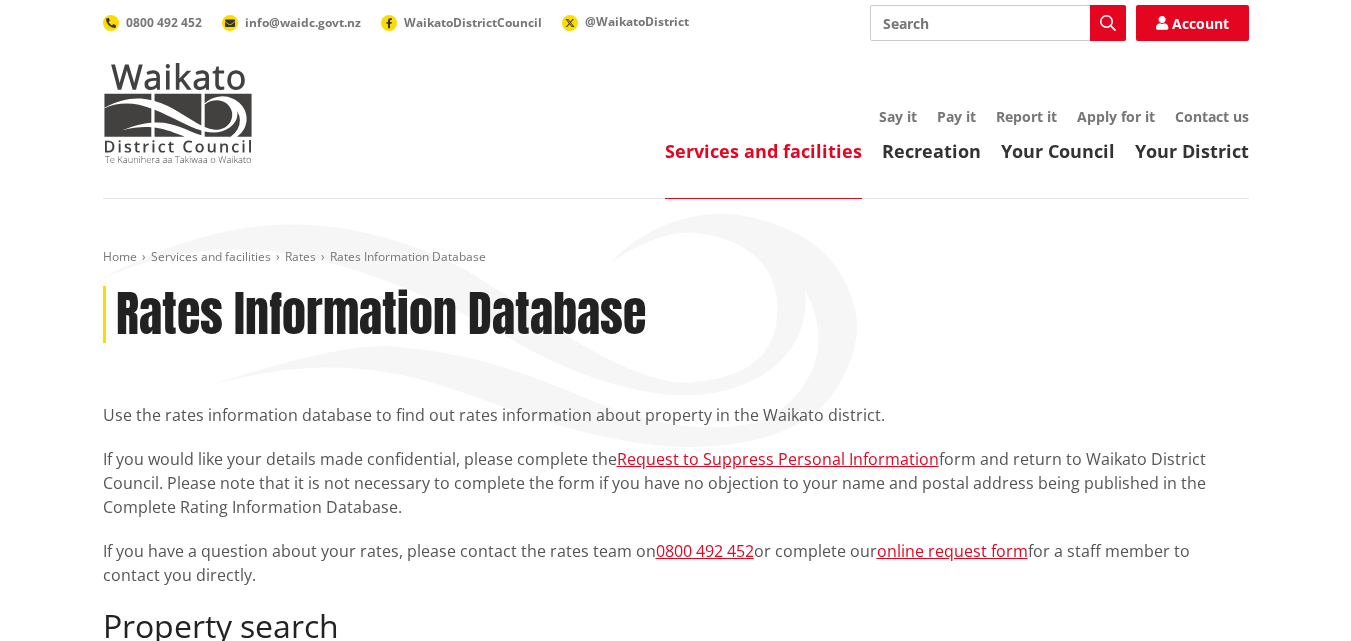 scroll, scrollTop: 0, scrollLeft: 0, axis: both 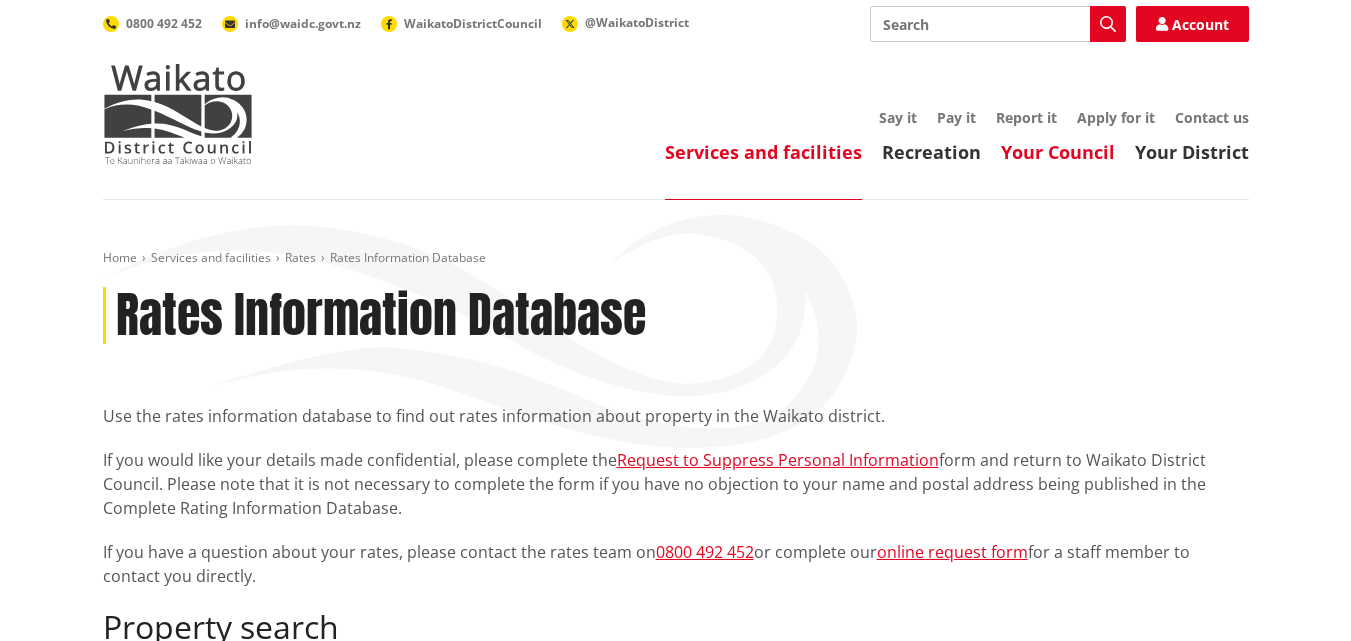 click on "Your Council" at bounding box center (1058, 152) 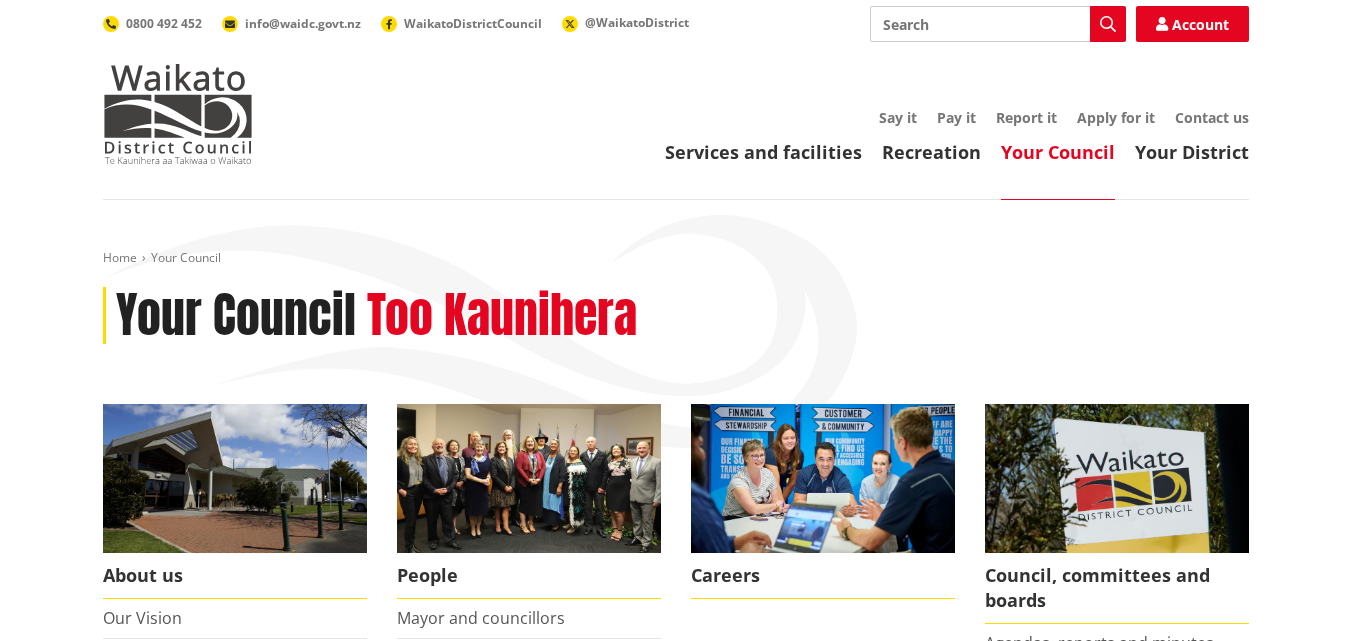scroll, scrollTop: 0, scrollLeft: 0, axis: both 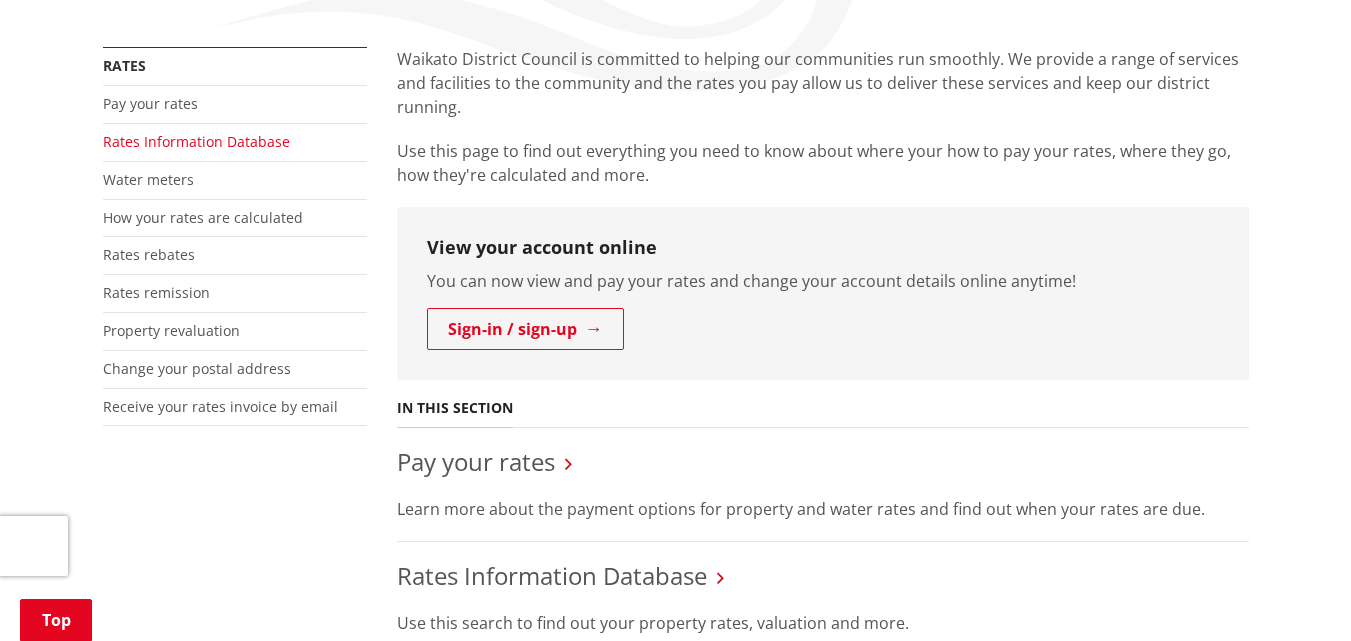 click on "Rates Information Database" at bounding box center [196, 141] 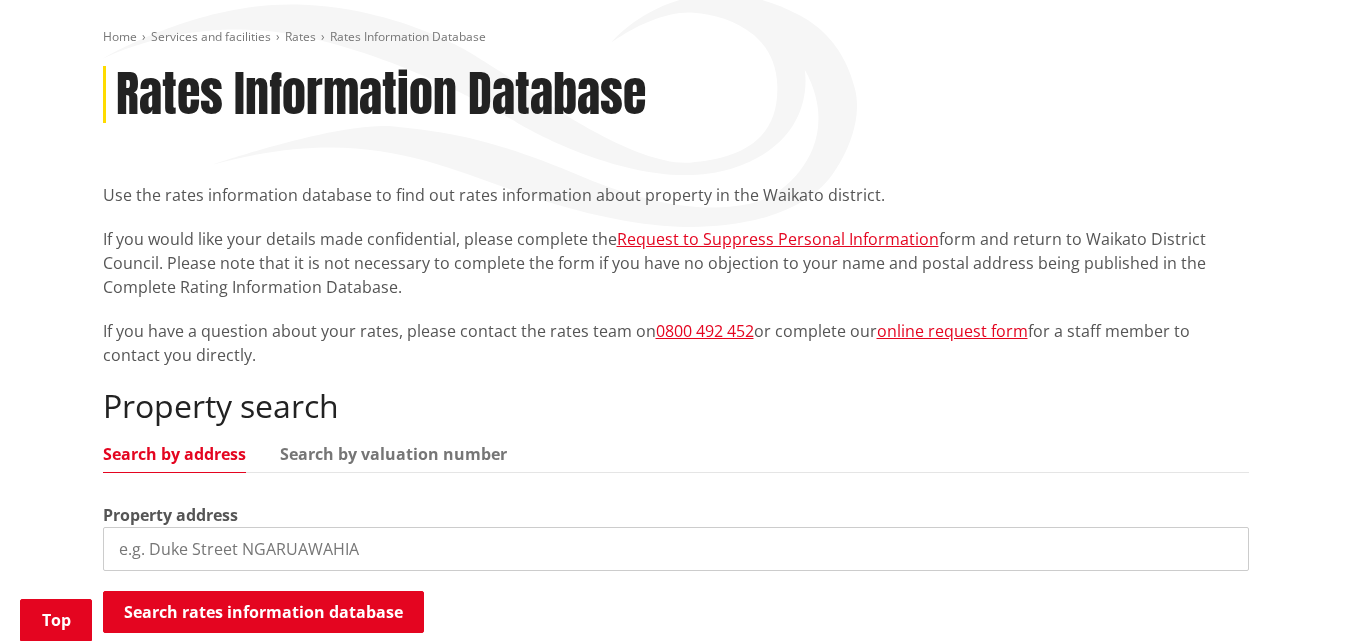 scroll, scrollTop: 226, scrollLeft: 0, axis: vertical 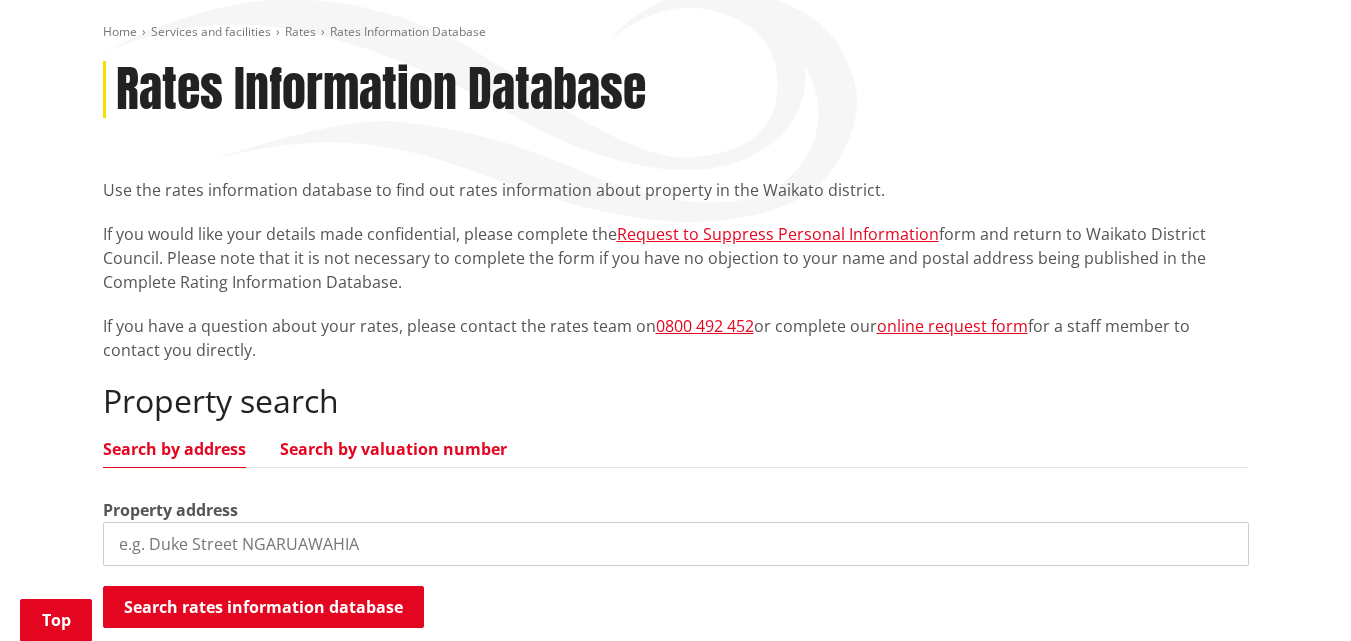 click on "Search by valuation number" at bounding box center [393, 449] 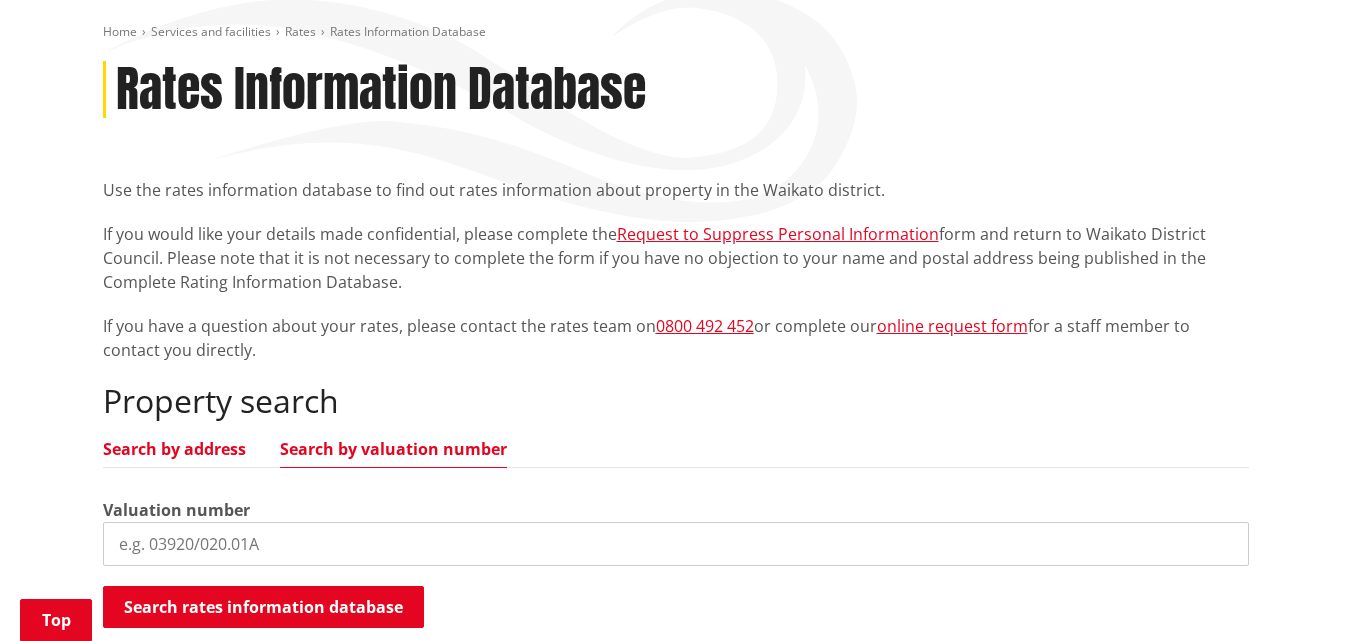 click on "Search by address" at bounding box center (174, 449) 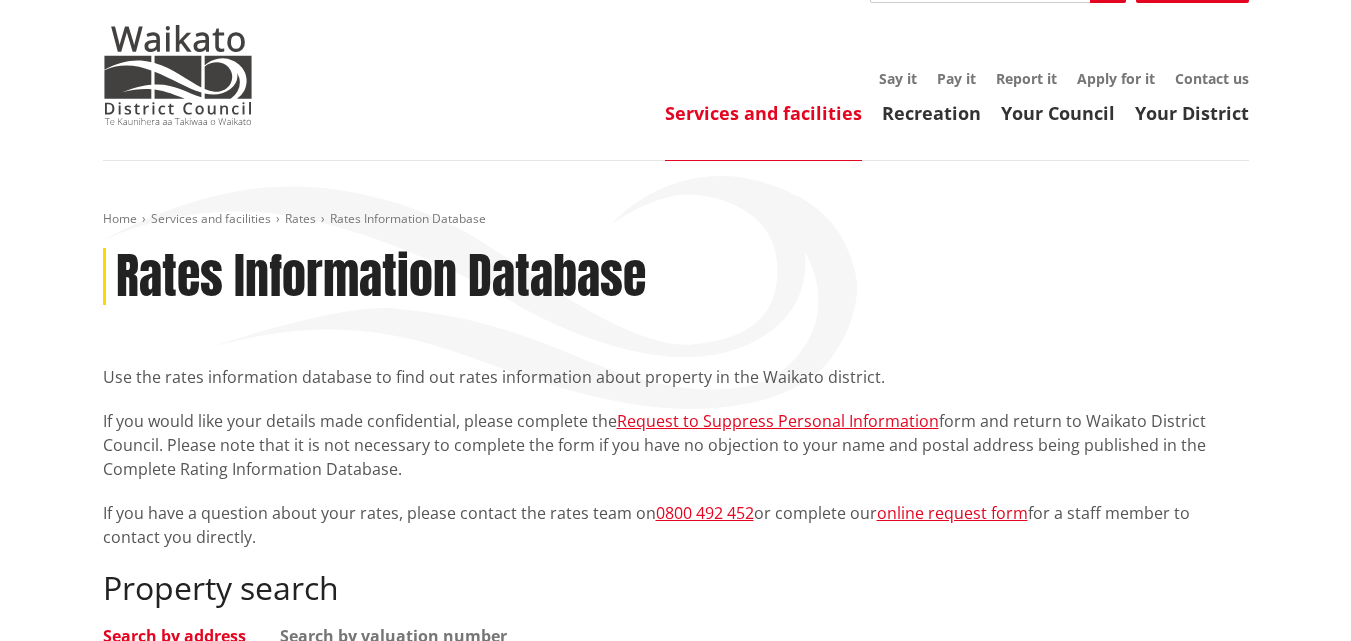 scroll, scrollTop: 0, scrollLeft: 0, axis: both 